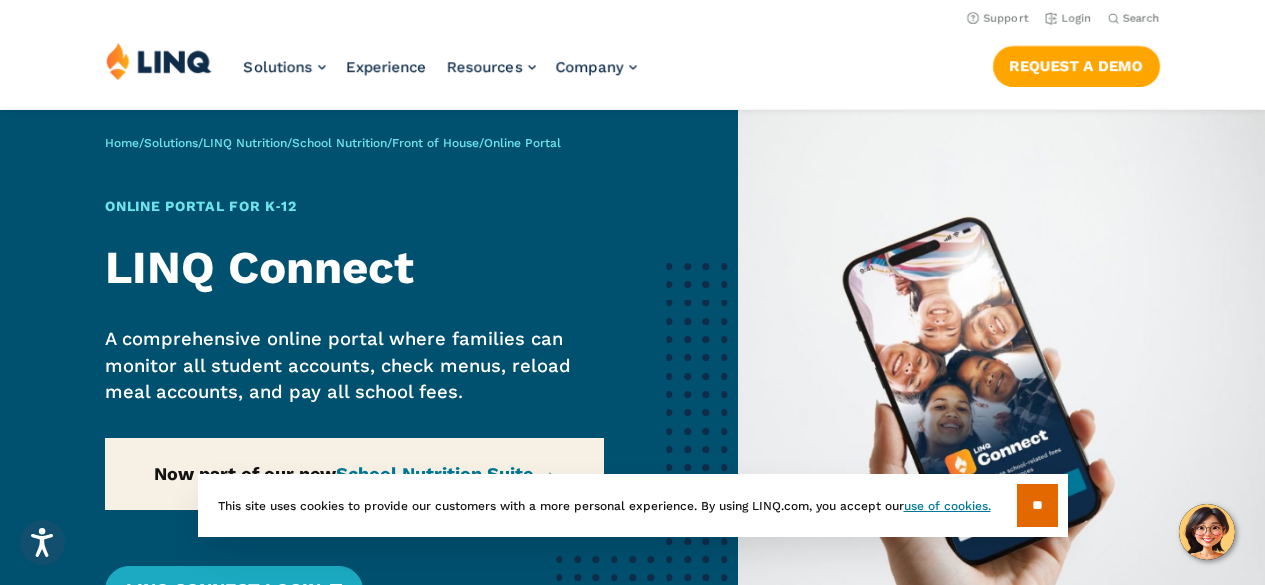 scroll, scrollTop: 0, scrollLeft: 0, axis: both 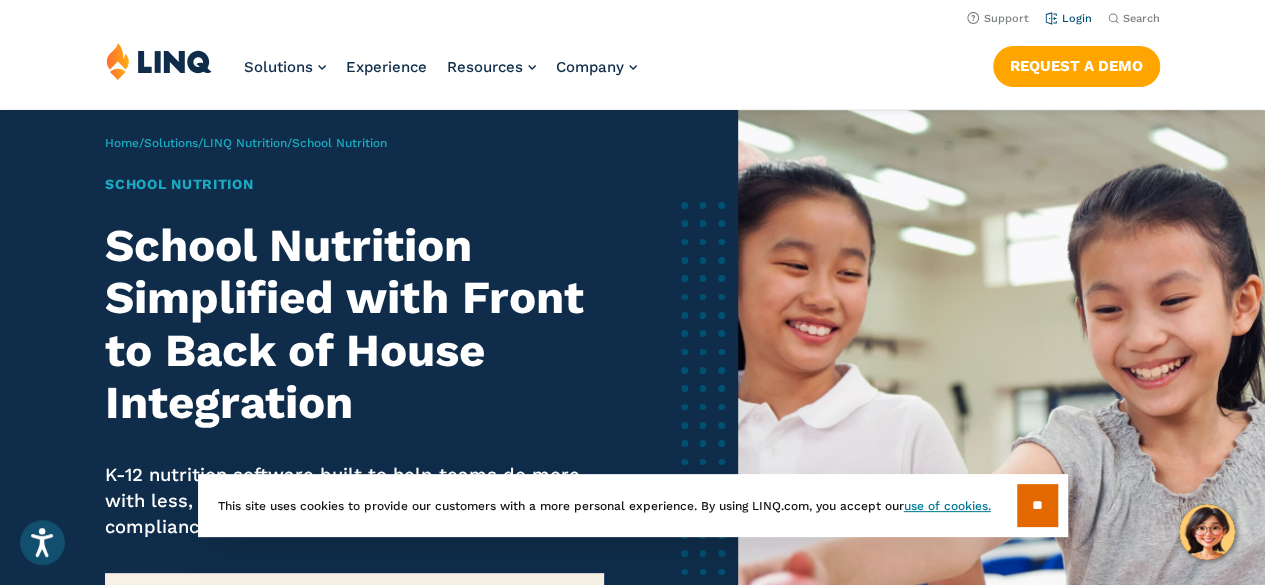 click on "Login" at bounding box center [1068, 18] 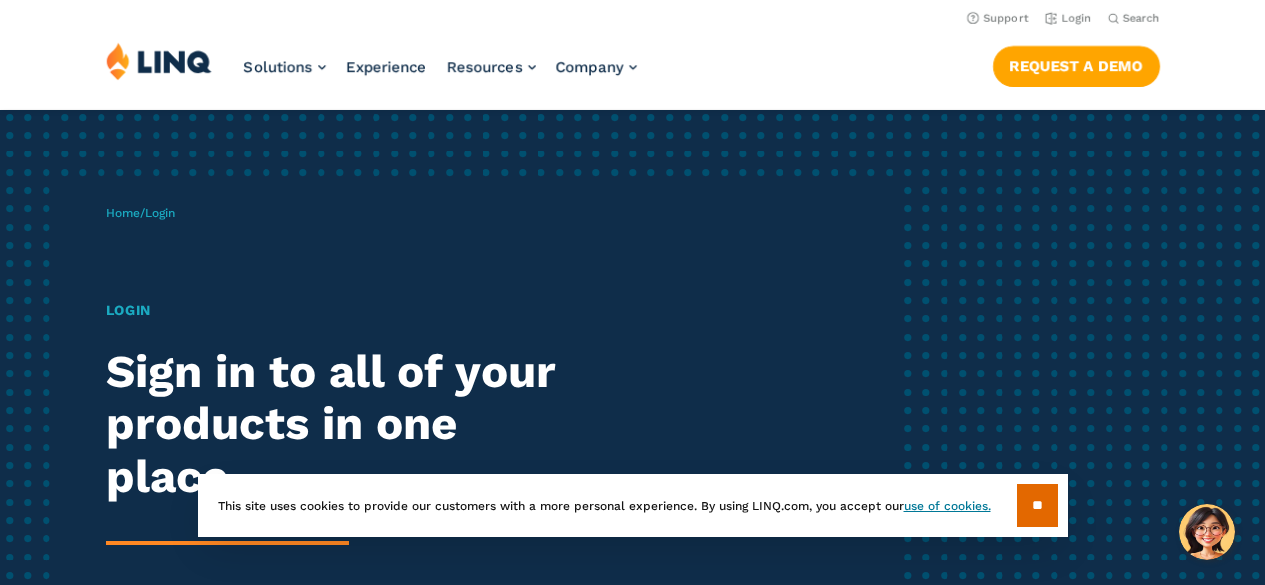 scroll, scrollTop: 0, scrollLeft: 0, axis: both 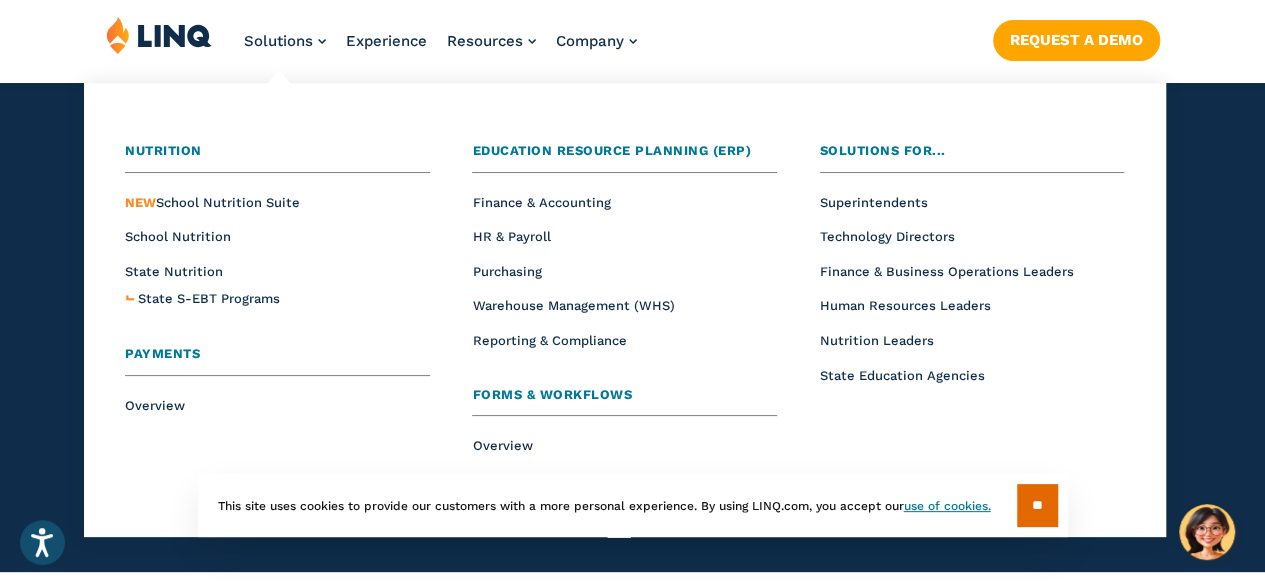 click on "School Nutrition" at bounding box center [277, 236] 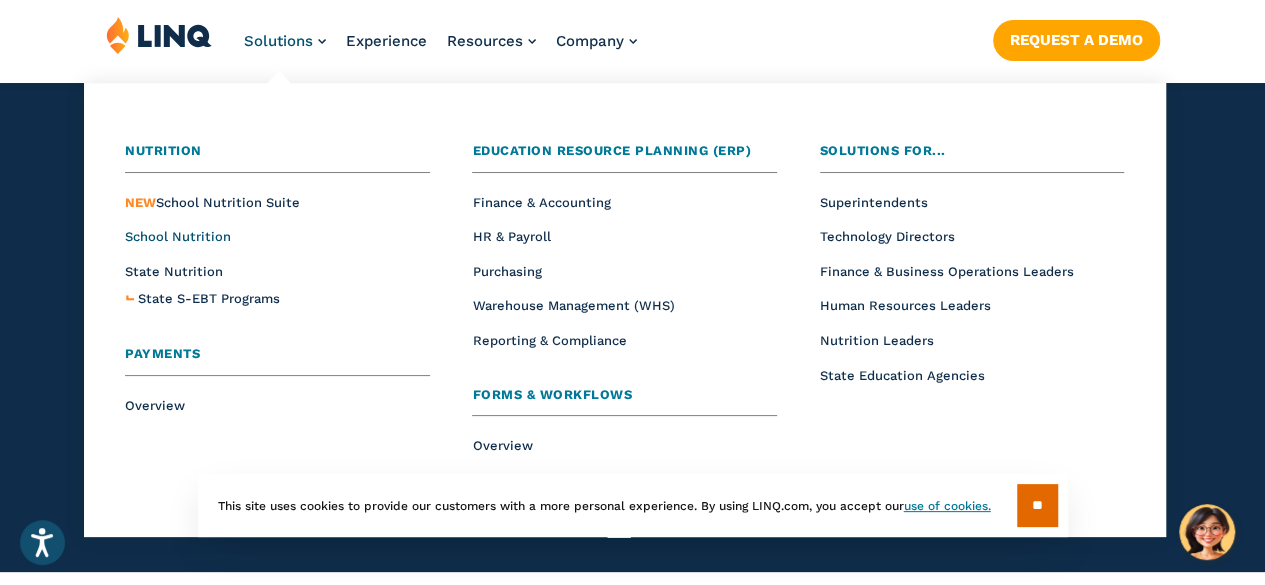 click on "School Nutrition" at bounding box center (178, 236) 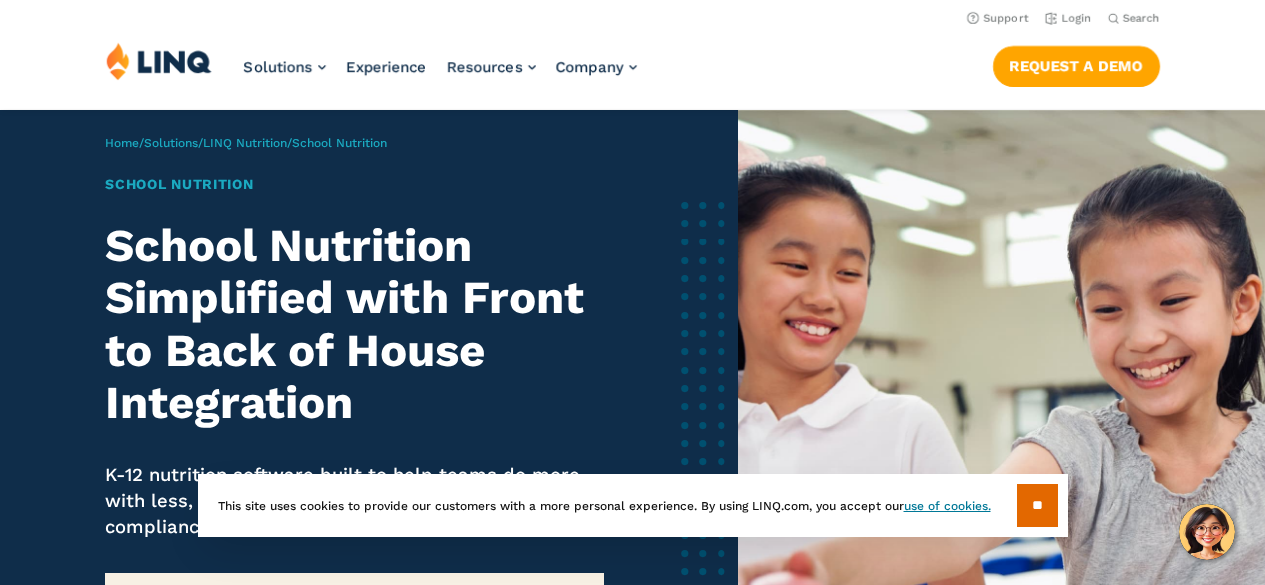 scroll, scrollTop: 0, scrollLeft: 0, axis: both 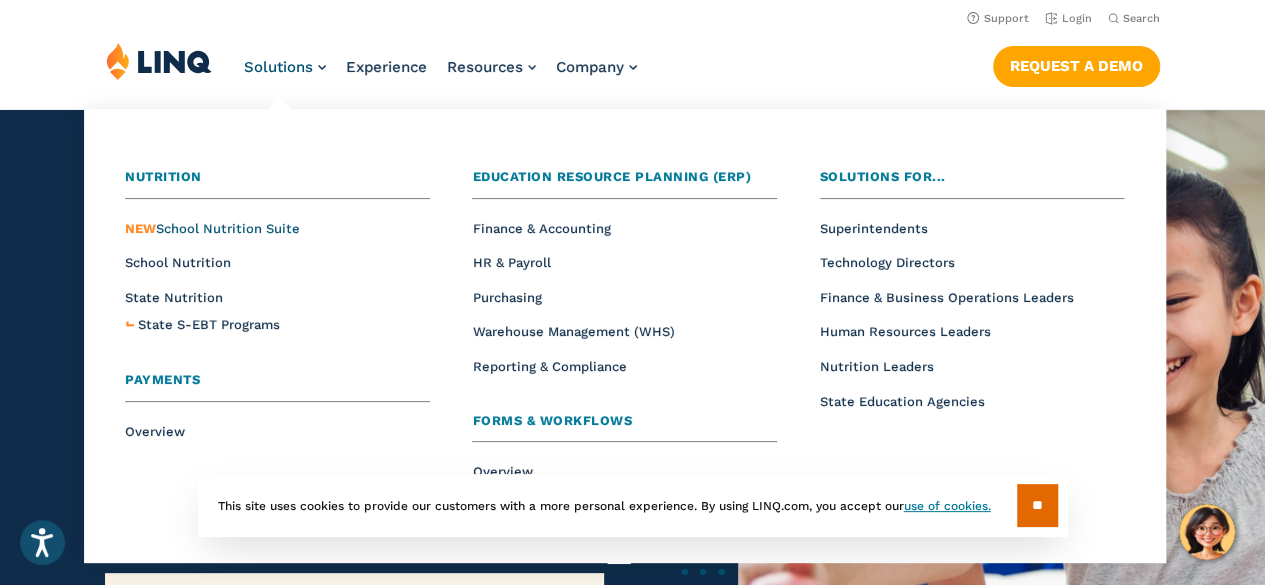 click on "NEW  School Nutrition Suite" at bounding box center [212, 228] 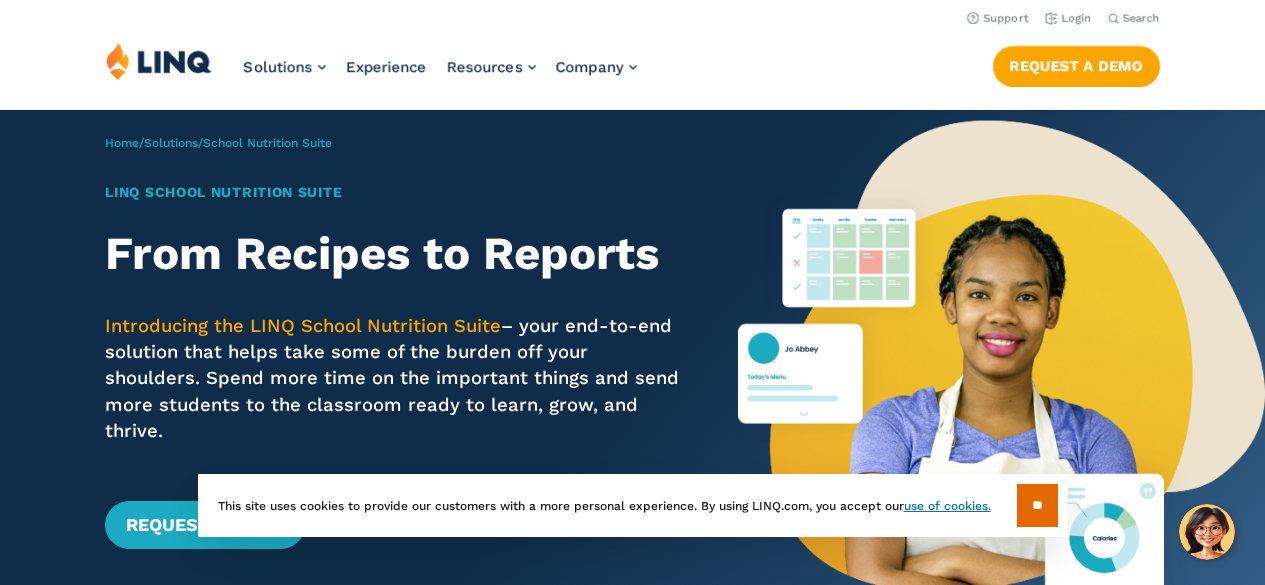 scroll, scrollTop: 0, scrollLeft: 0, axis: both 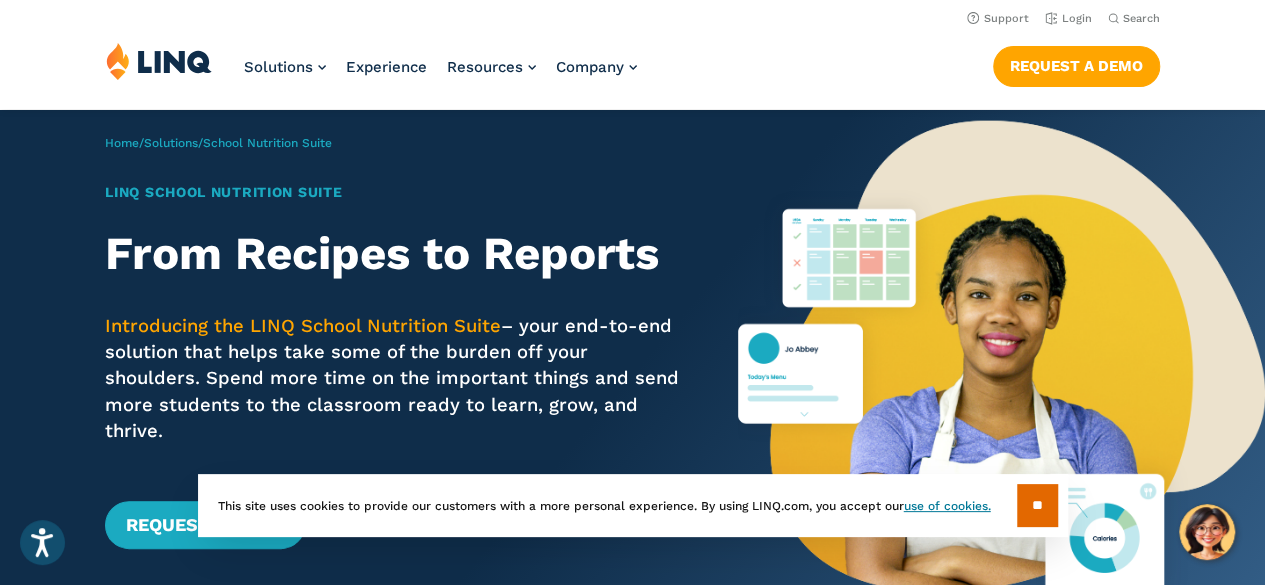 click at bounding box center (159, 61) 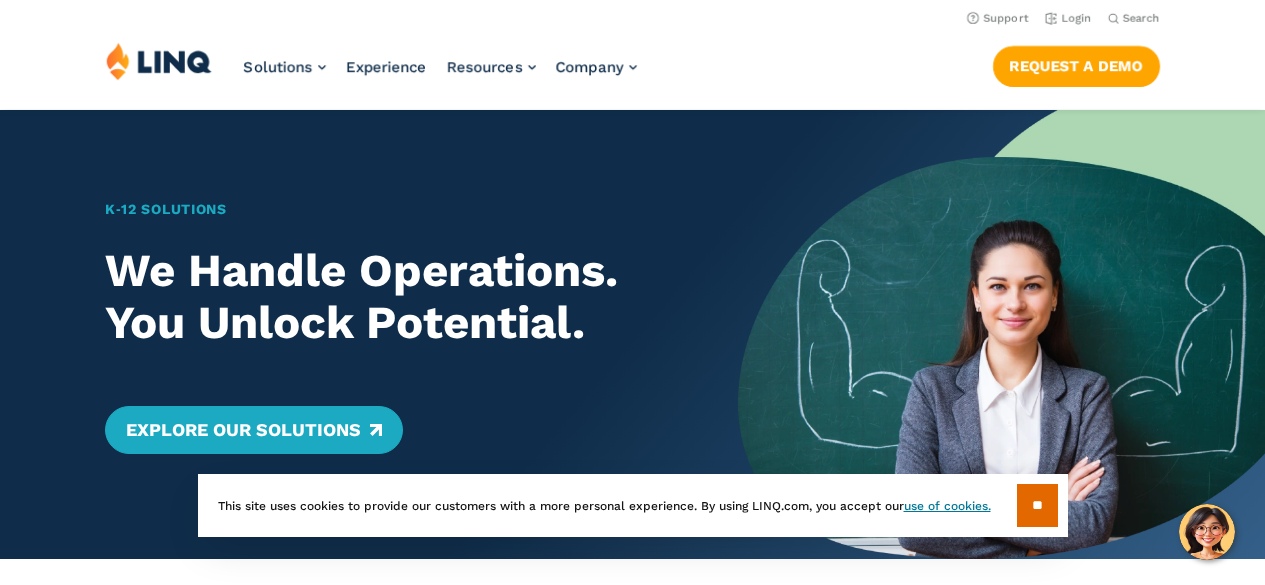 scroll, scrollTop: 0, scrollLeft: 0, axis: both 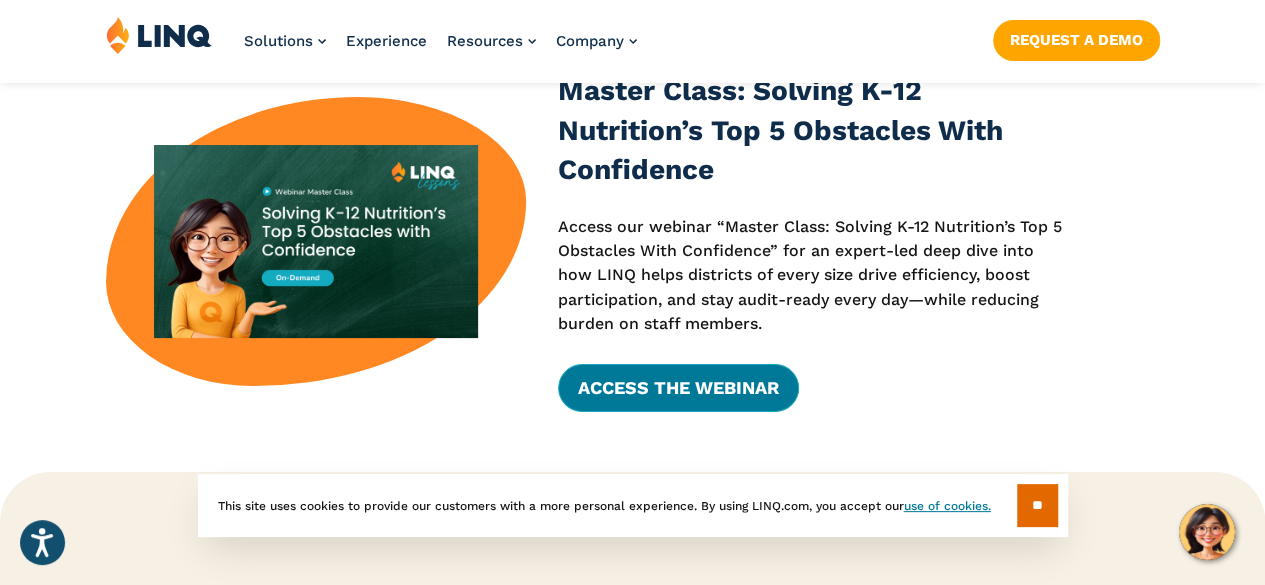 click on "Access the Webinar" at bounding box center [678, 388] 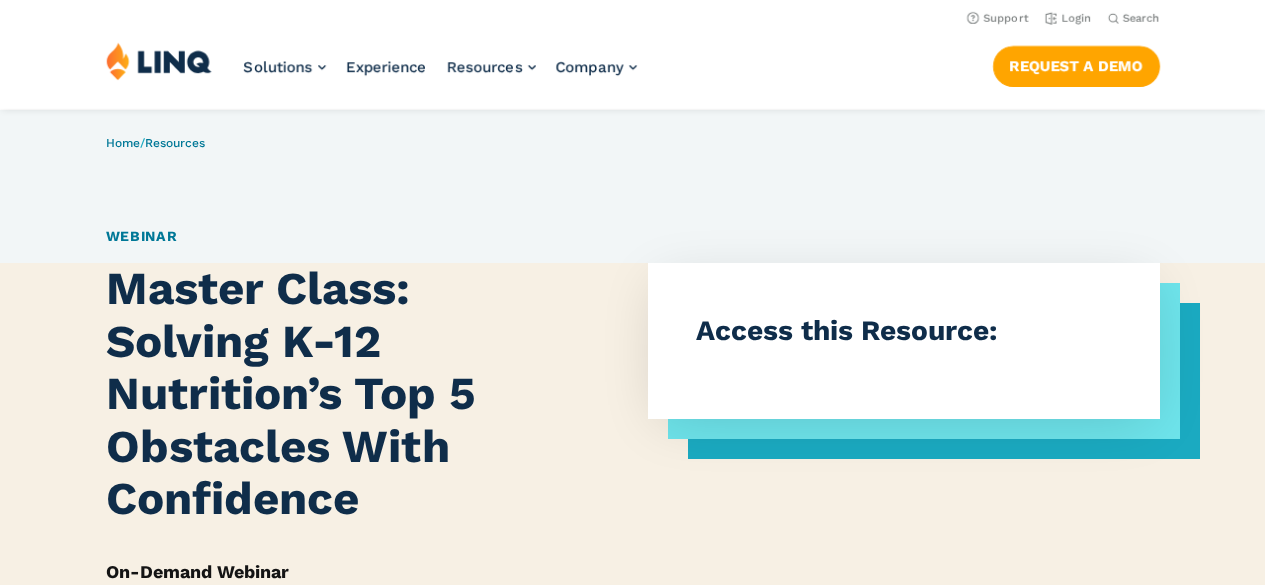 scroll, scrollTop: 0, scrollLeft: 0, axis: both 